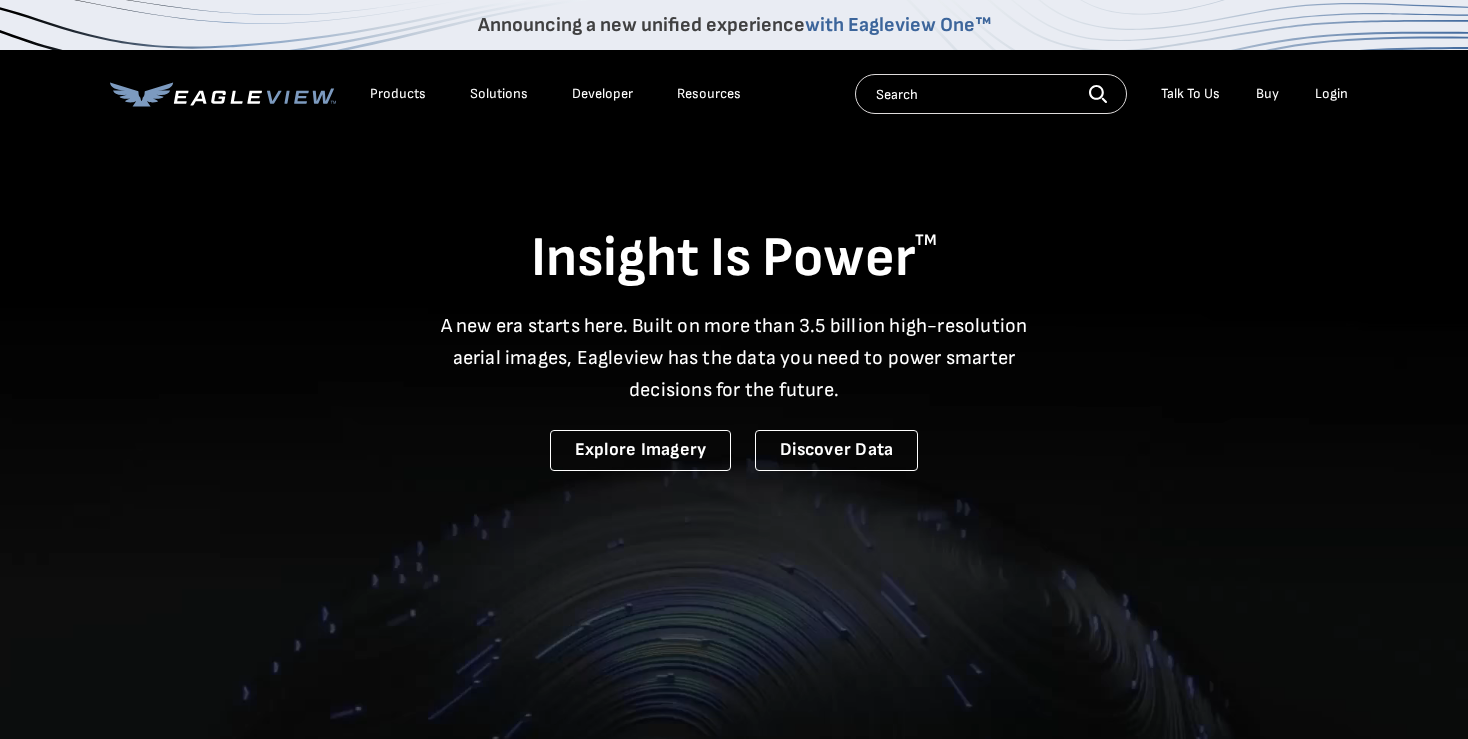 scroll, scrollTop: 0, scrollLeft: 0, axis: both 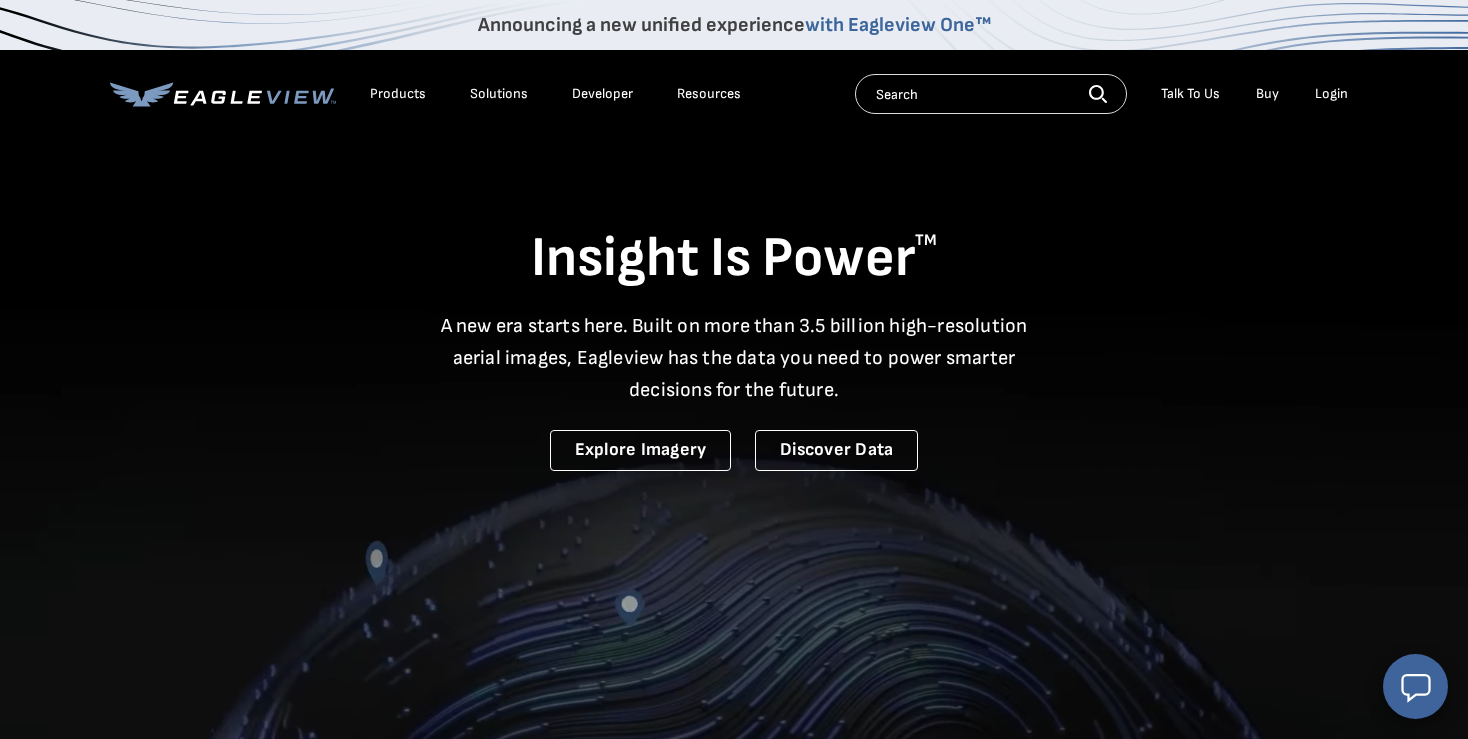 click on "Login" at bounding box center [1331, 94] 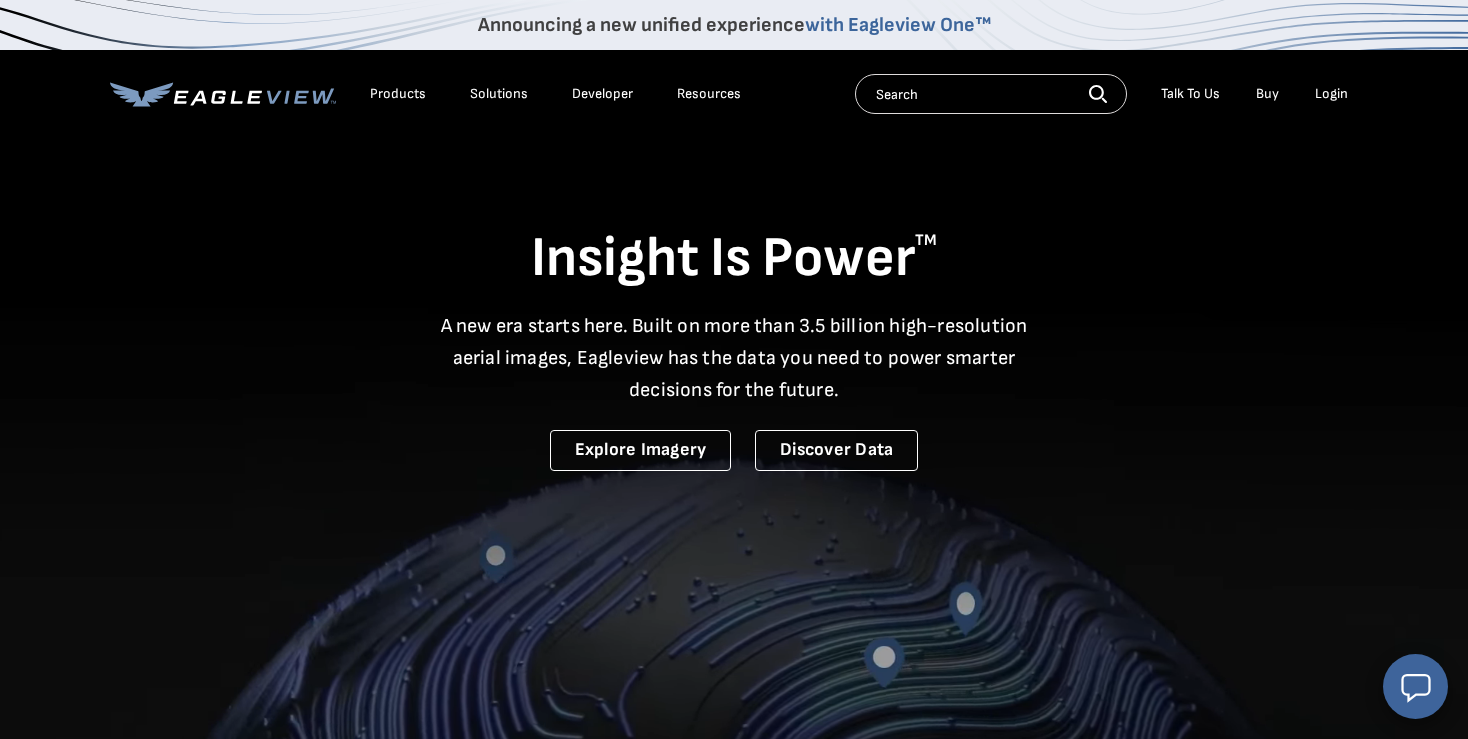 click on "Login" at bounding box center (1331, 94) 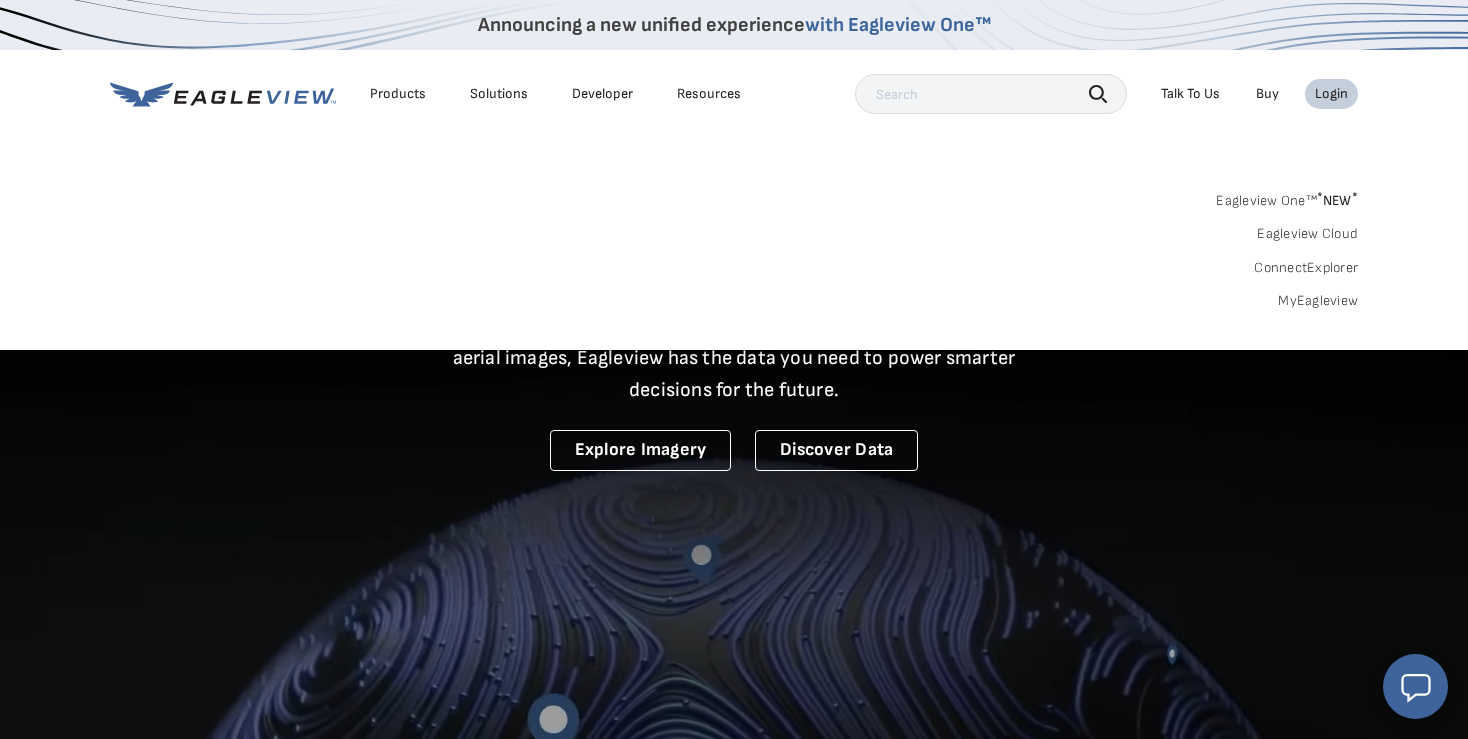 click on "MyEagleview" at bounding box center [1318, 301] 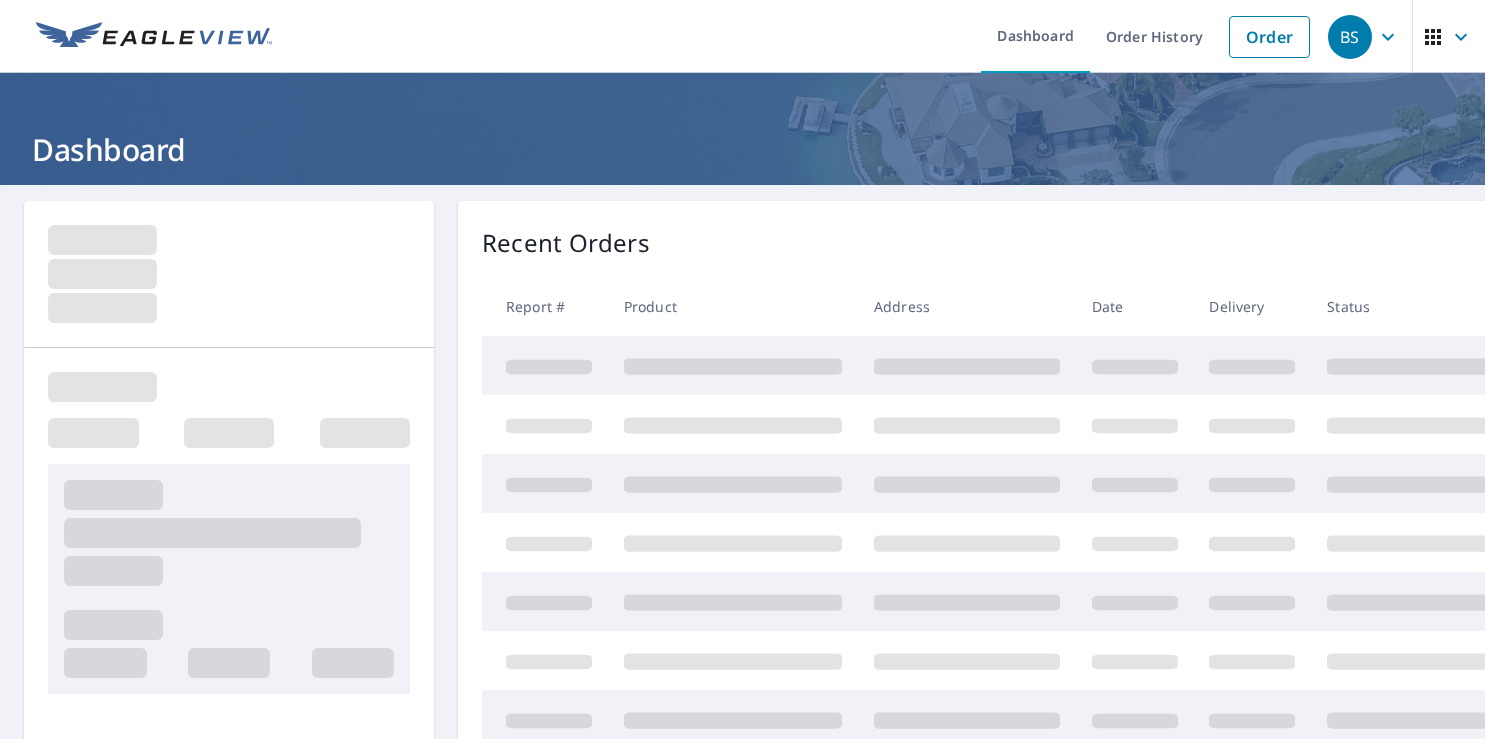 scroll, scrollTop: 0, scrollLeft: 0, axis: both 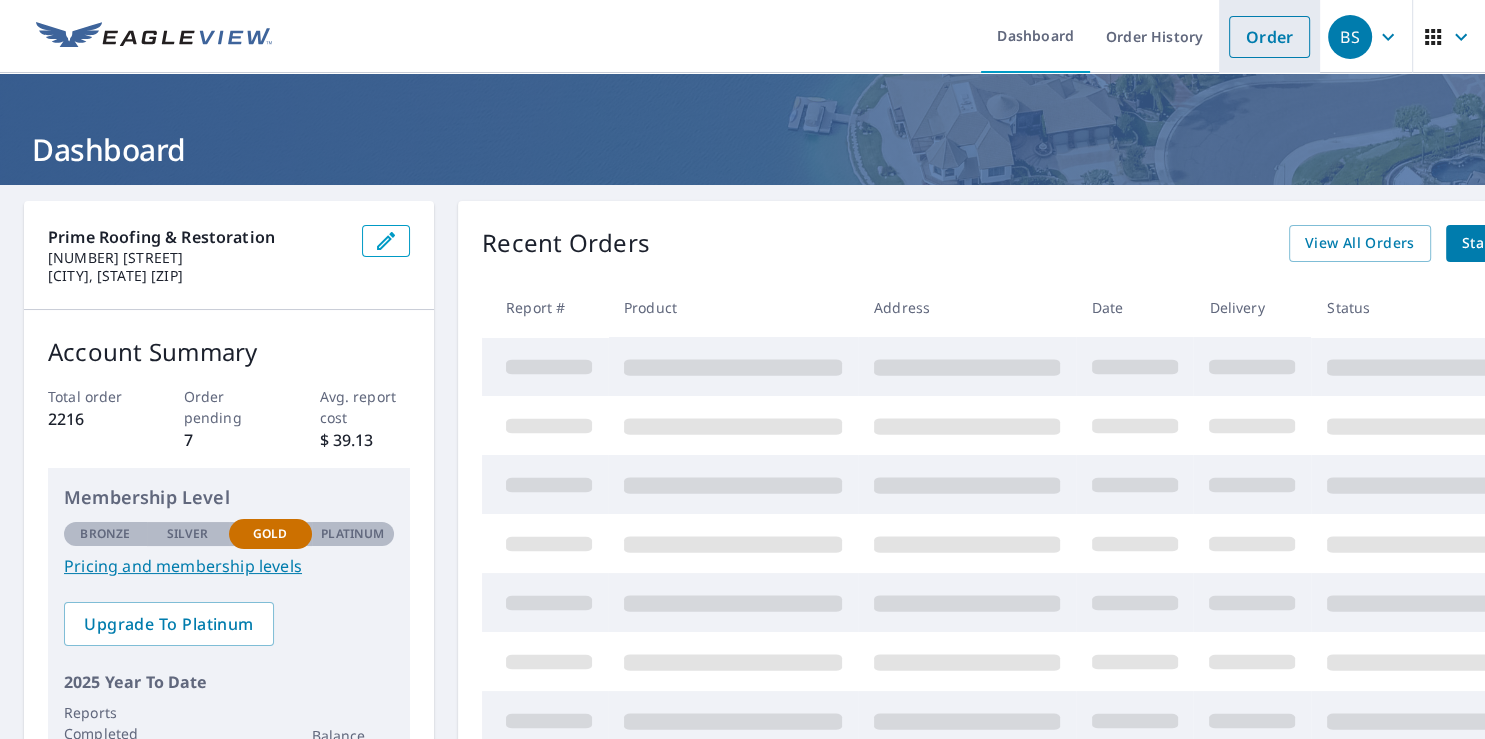 click on "Order" at bounding box center (1269, 37) 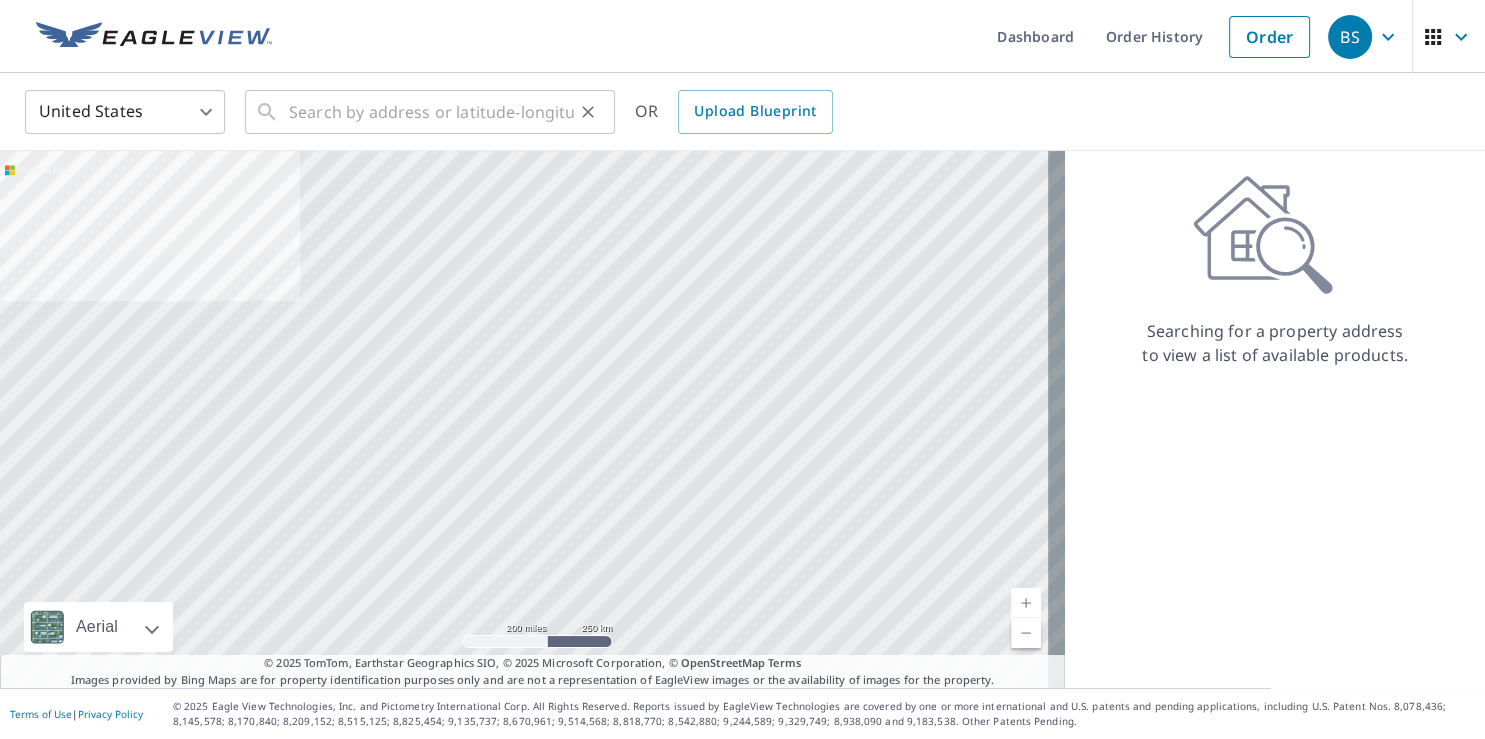 click on "​" at bounding box center (430, 112) 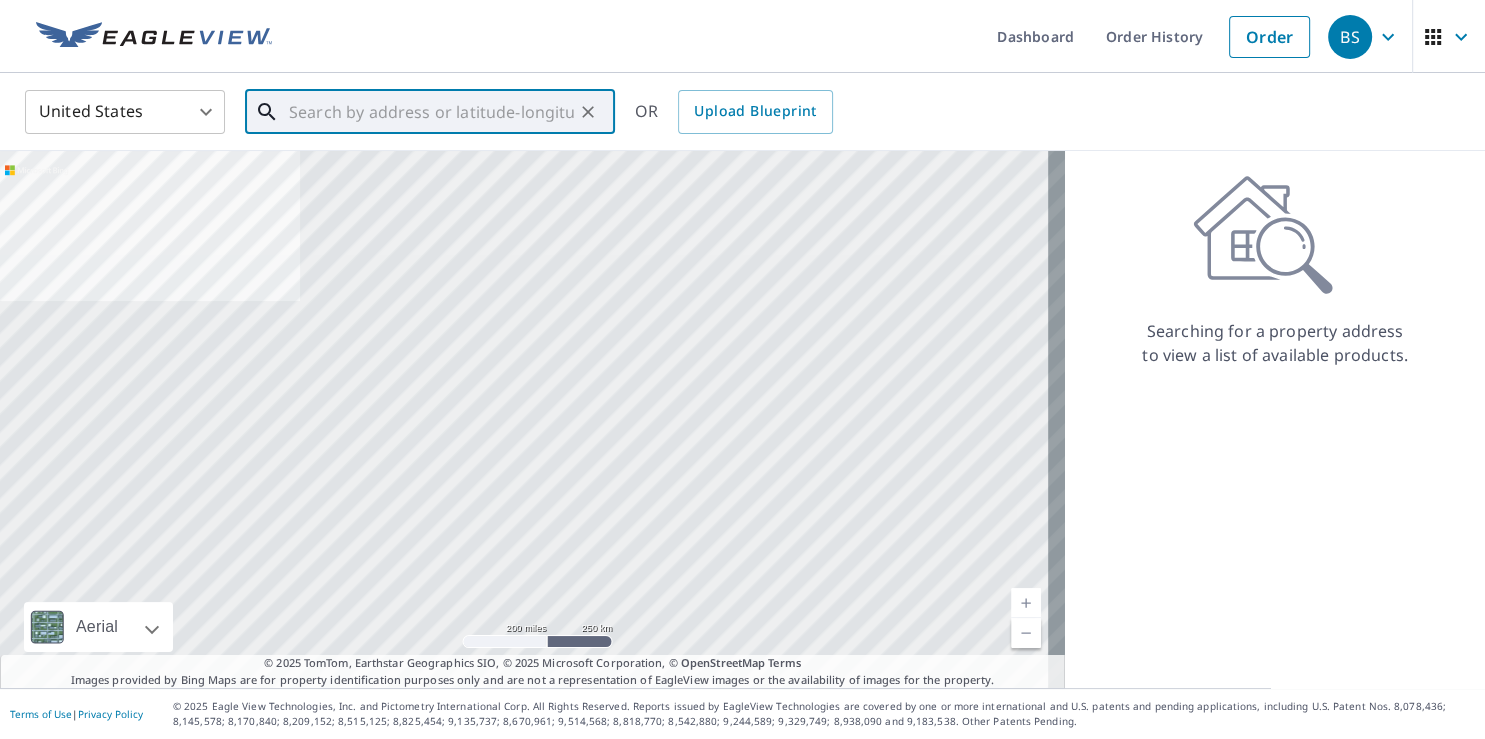 paste on "[NUMBER] [STREET] [NAME]" 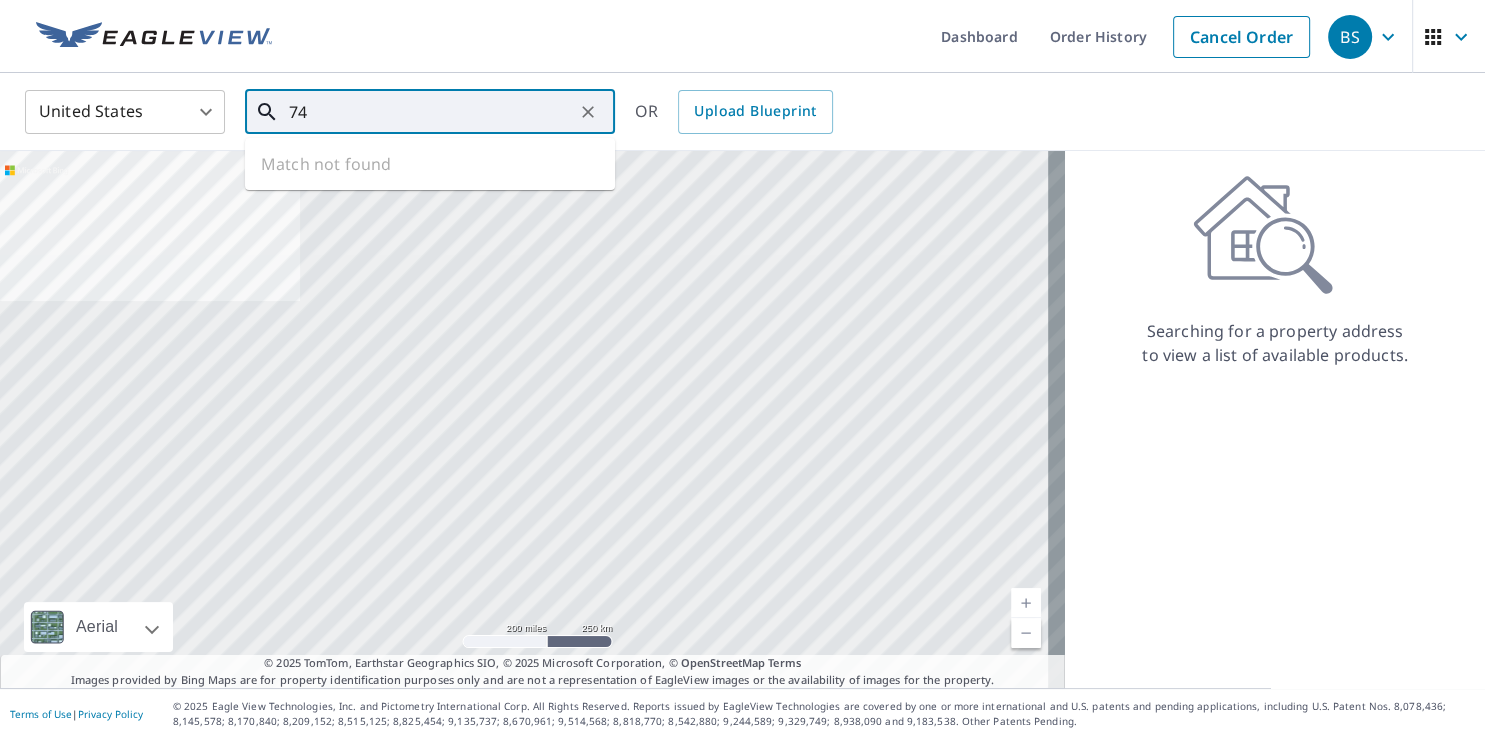 type on "7" 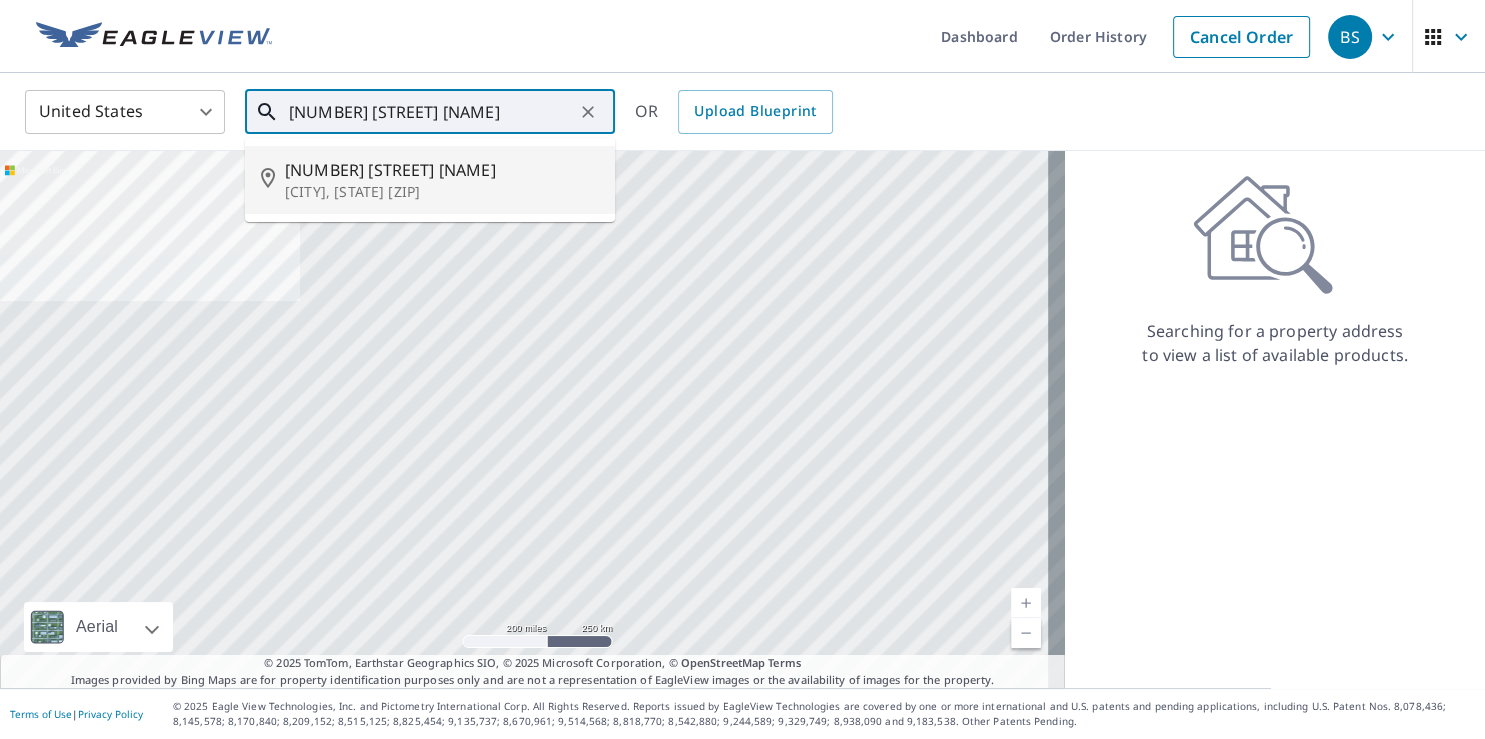 click on "[NUMBER] [STREET] [NAME]" at bounding box center (442, 170) 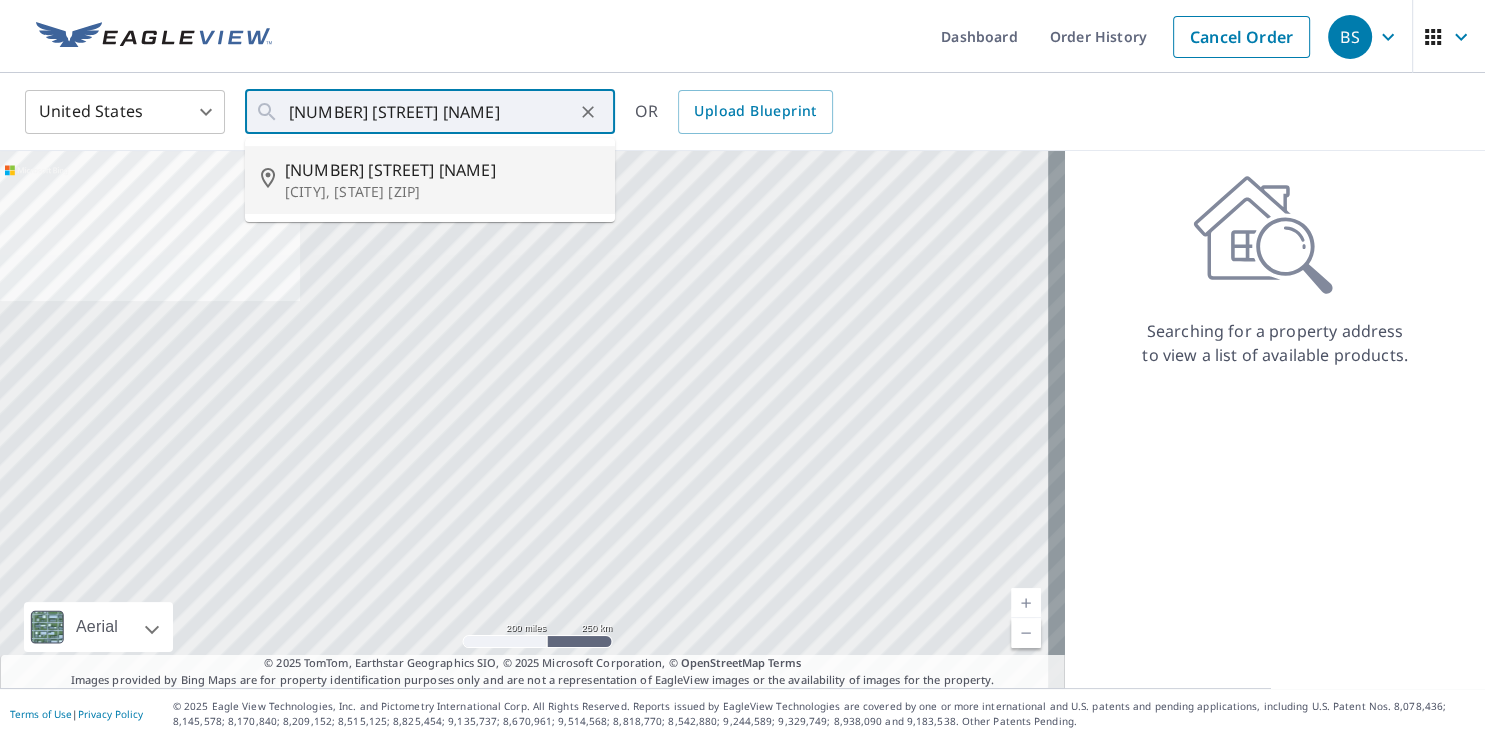 type on "[NUMBER] [STREET] [NAME], [CITY], [STATE] [ZIP]" 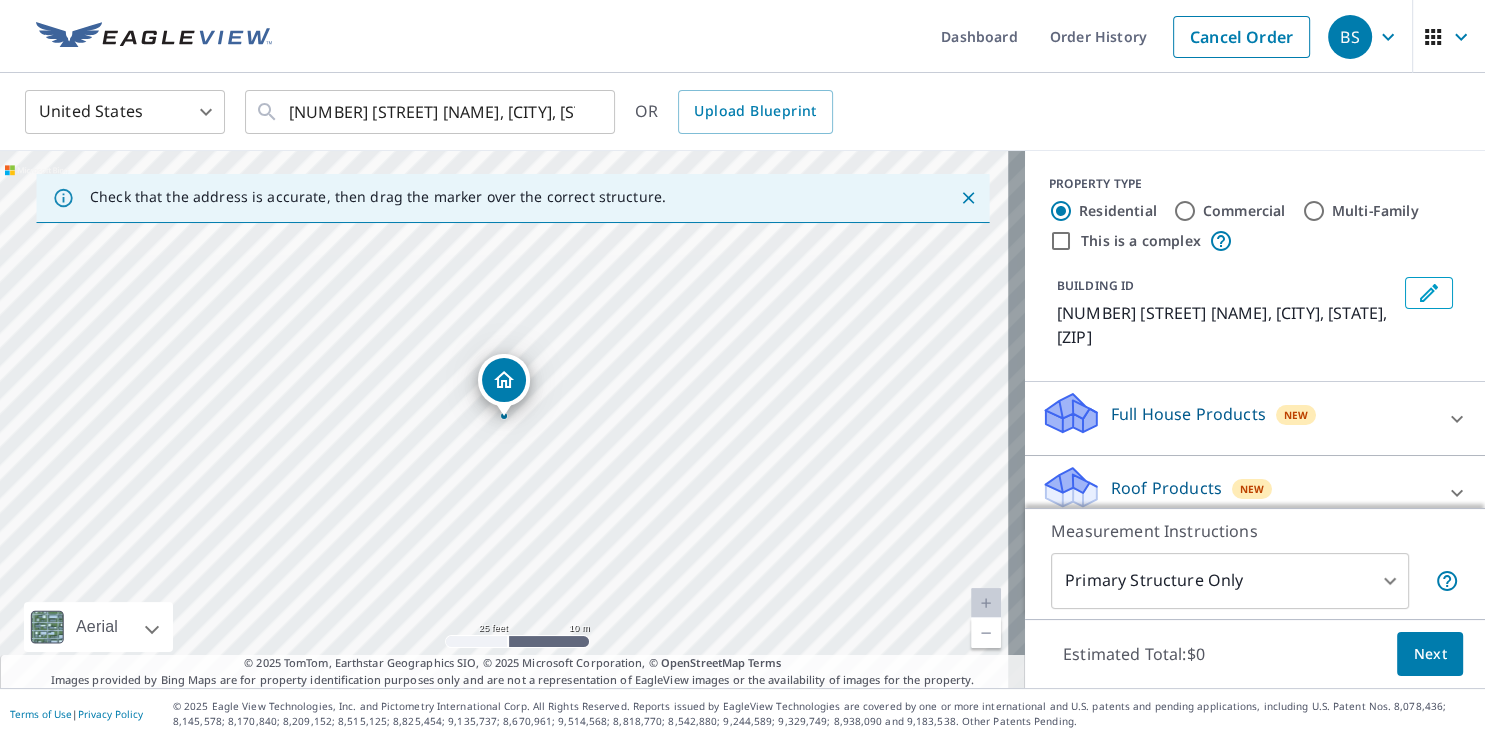 scroll, scrollTop: 129, scrollLeft: 0, axis: vertical 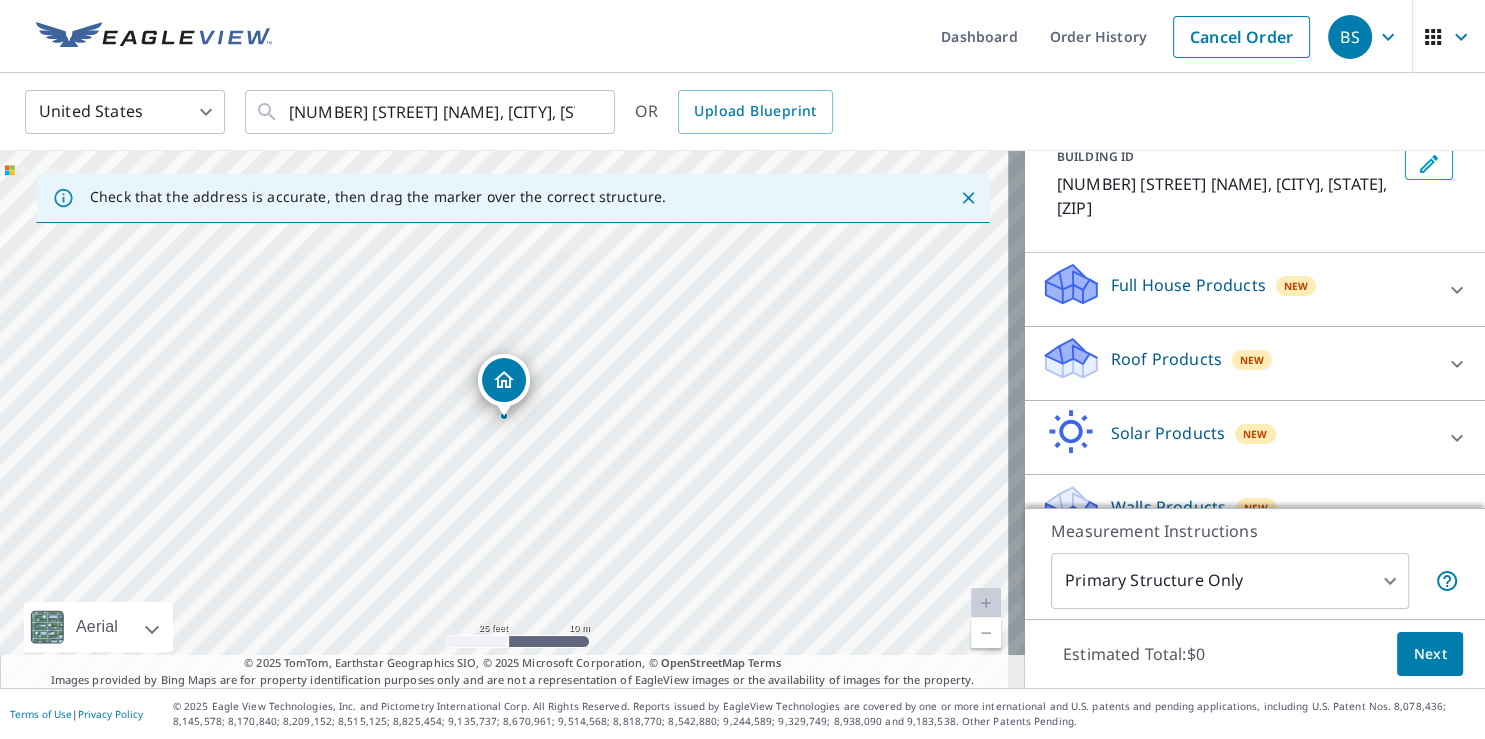 click on "Roof Products New" at bounding box center (1237, 363) 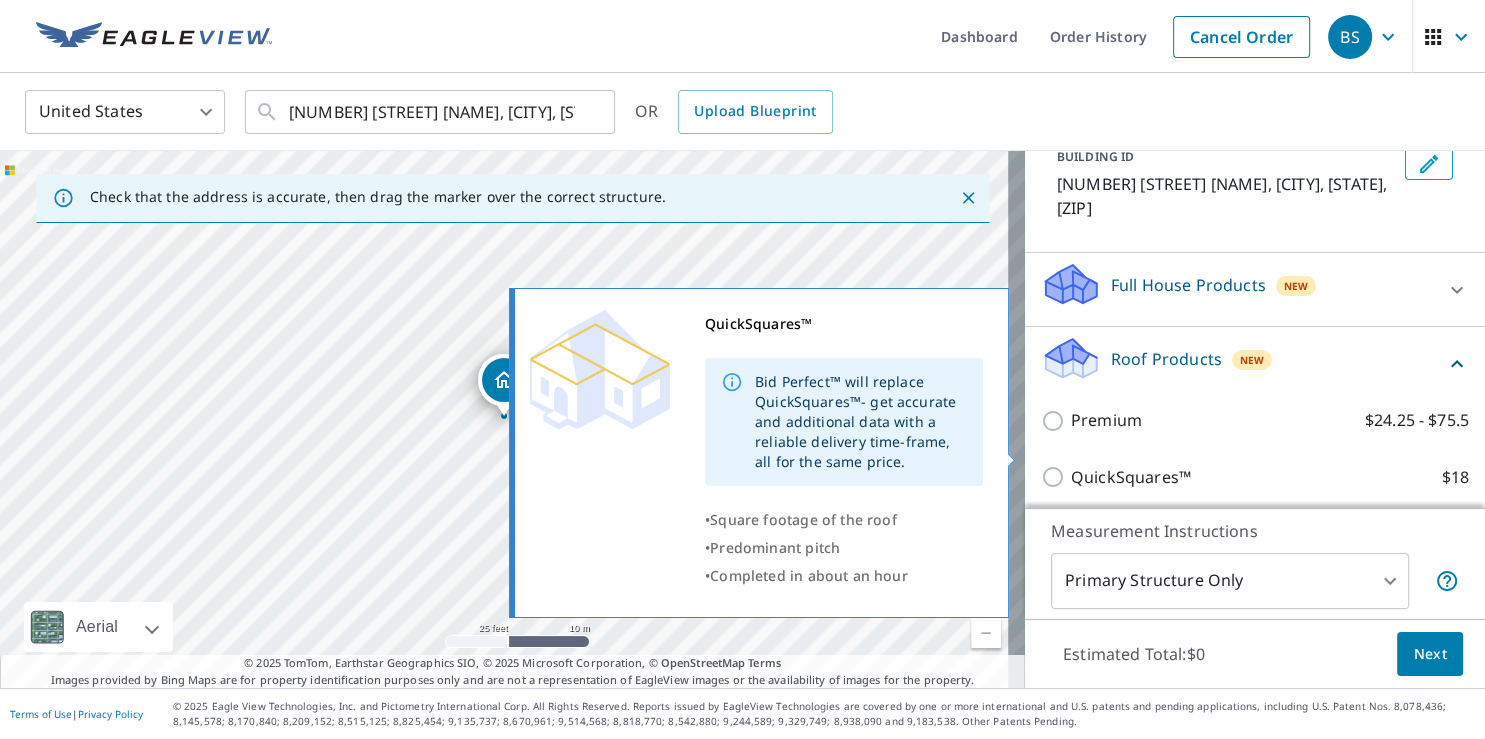 click on "QuickSquares™ $18" at bounding box center [1056, 477] 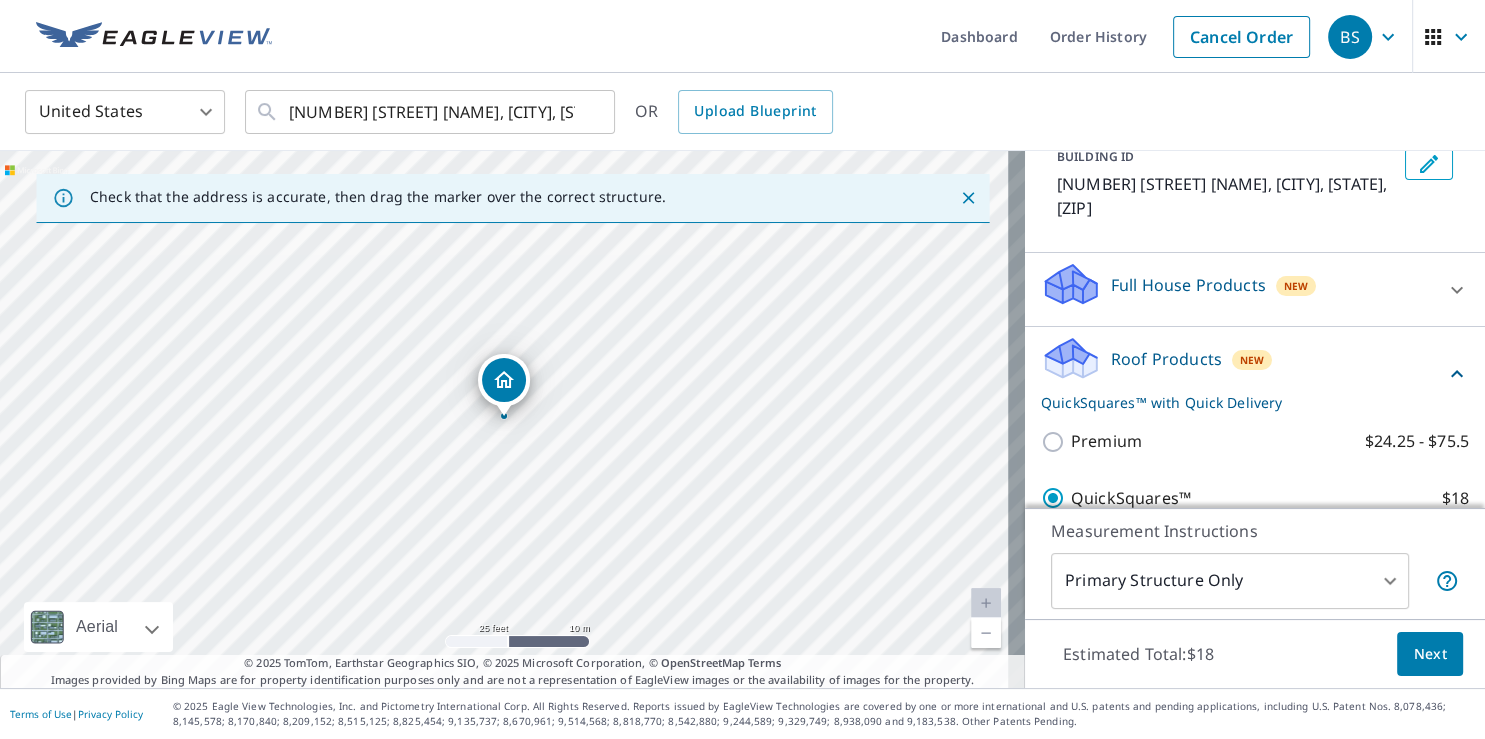 click on "Next" at bounding box center [1430, 654] 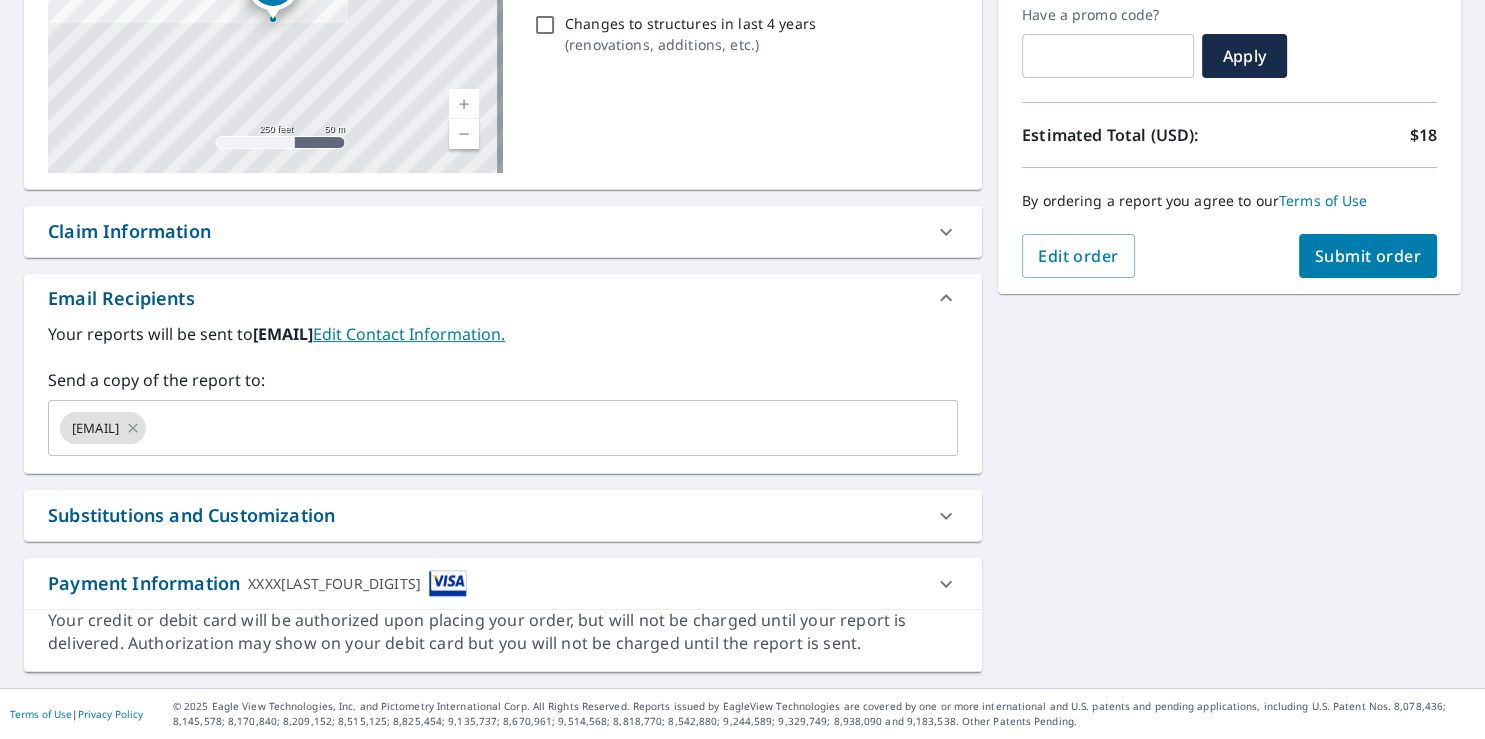 scroll, scrollTop: 342, scrollLeft: 0, axis: vertical 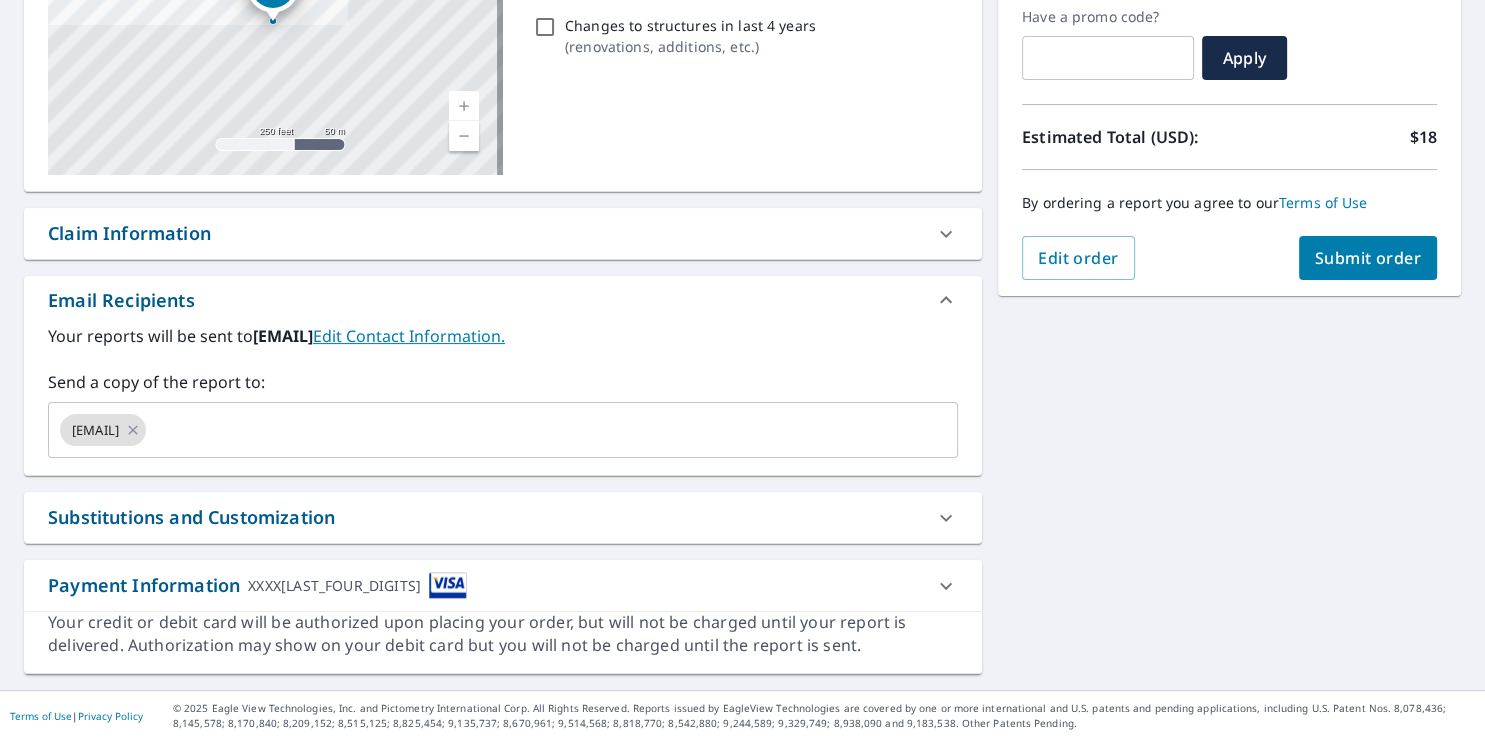 click on "Submit order" at bounding box center (1368, 258) 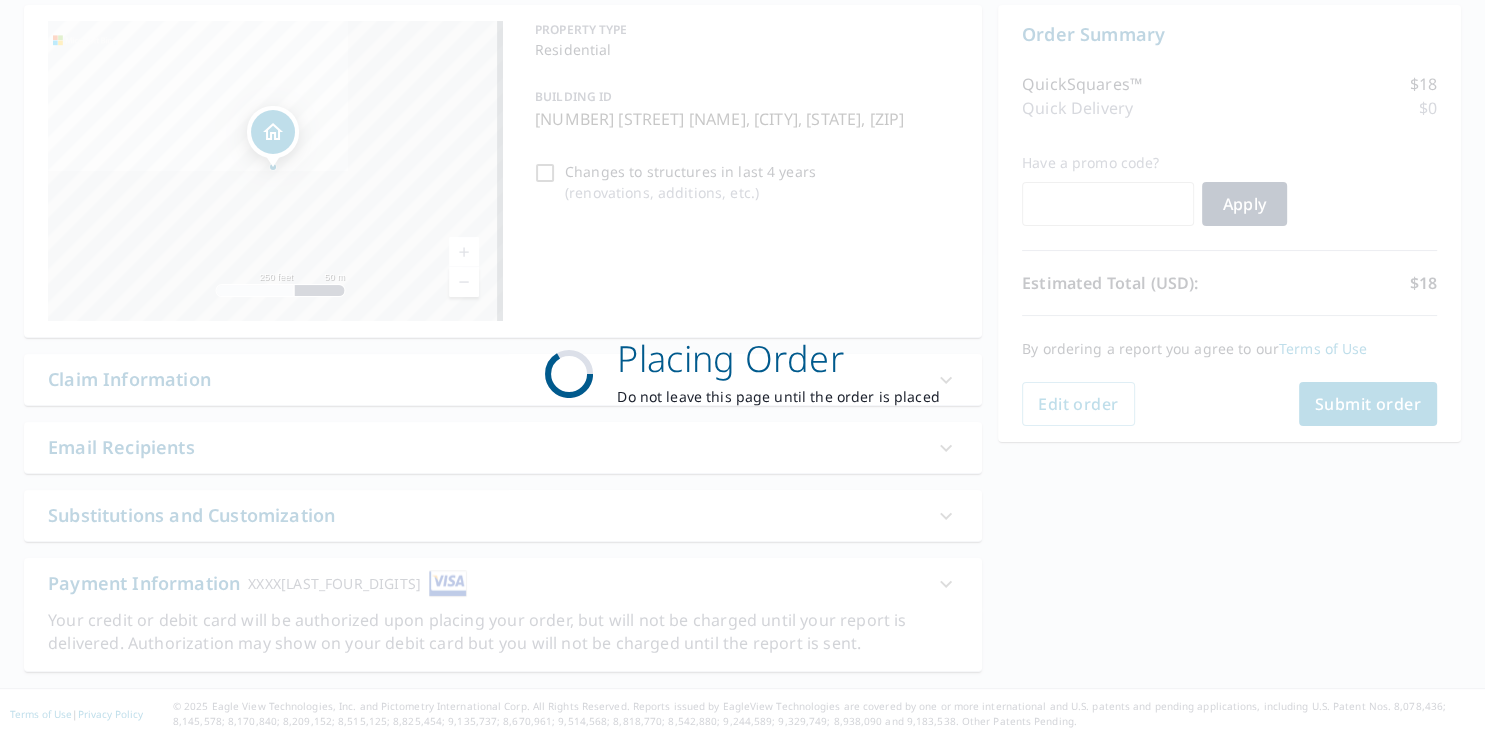scroll, scrollTop: 194, scrollLeft: 0, axis: vertical 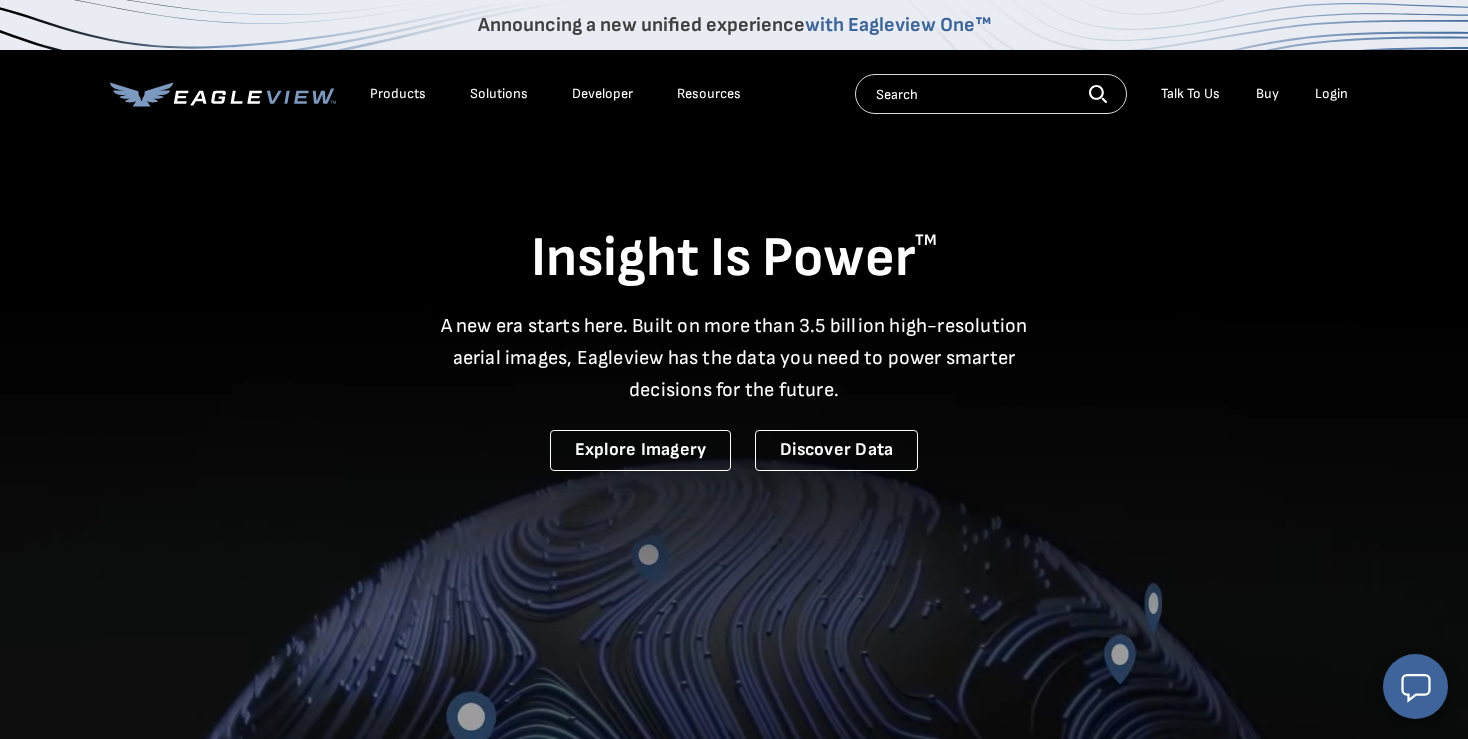 click on "Login" at bounding box center (1331, 94) 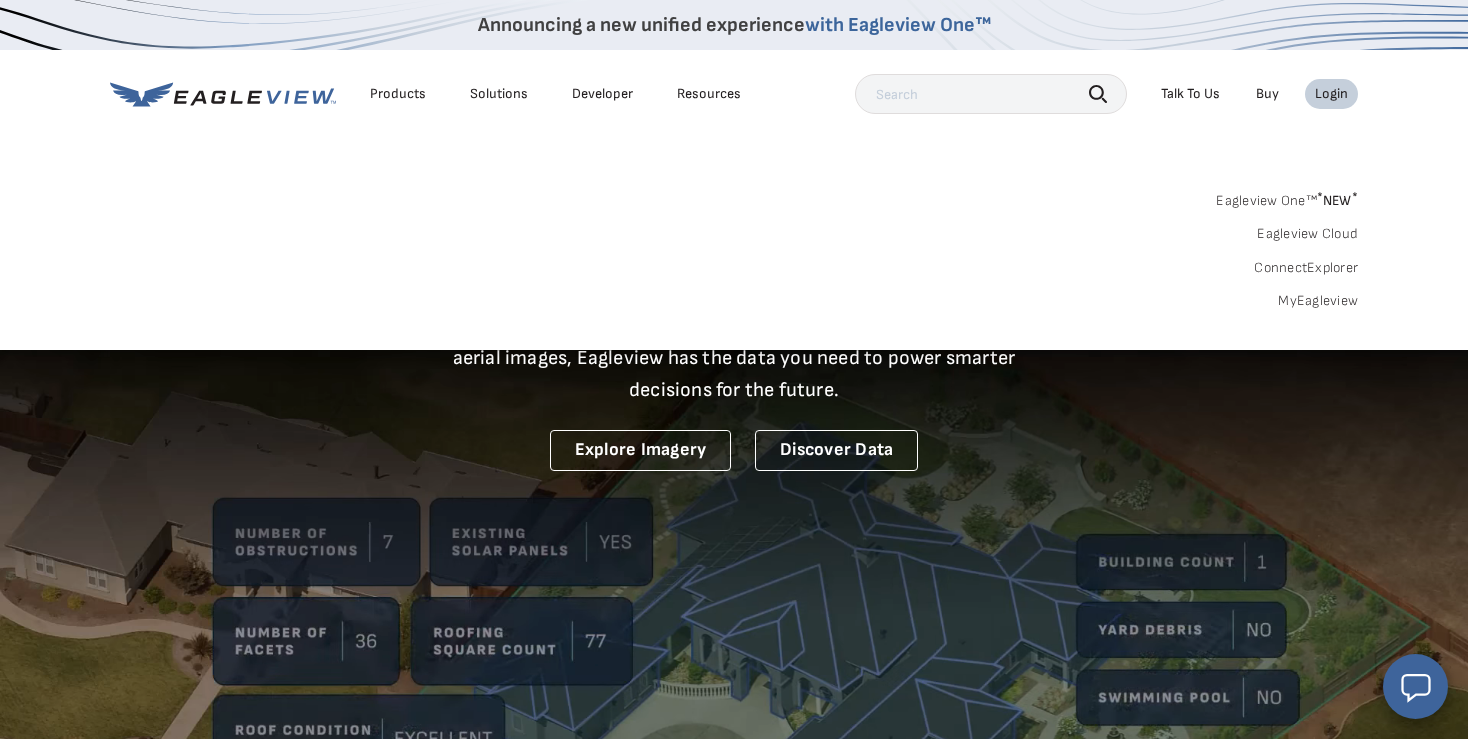 click on "MyEagleview" at bounding box center [1318, 301] 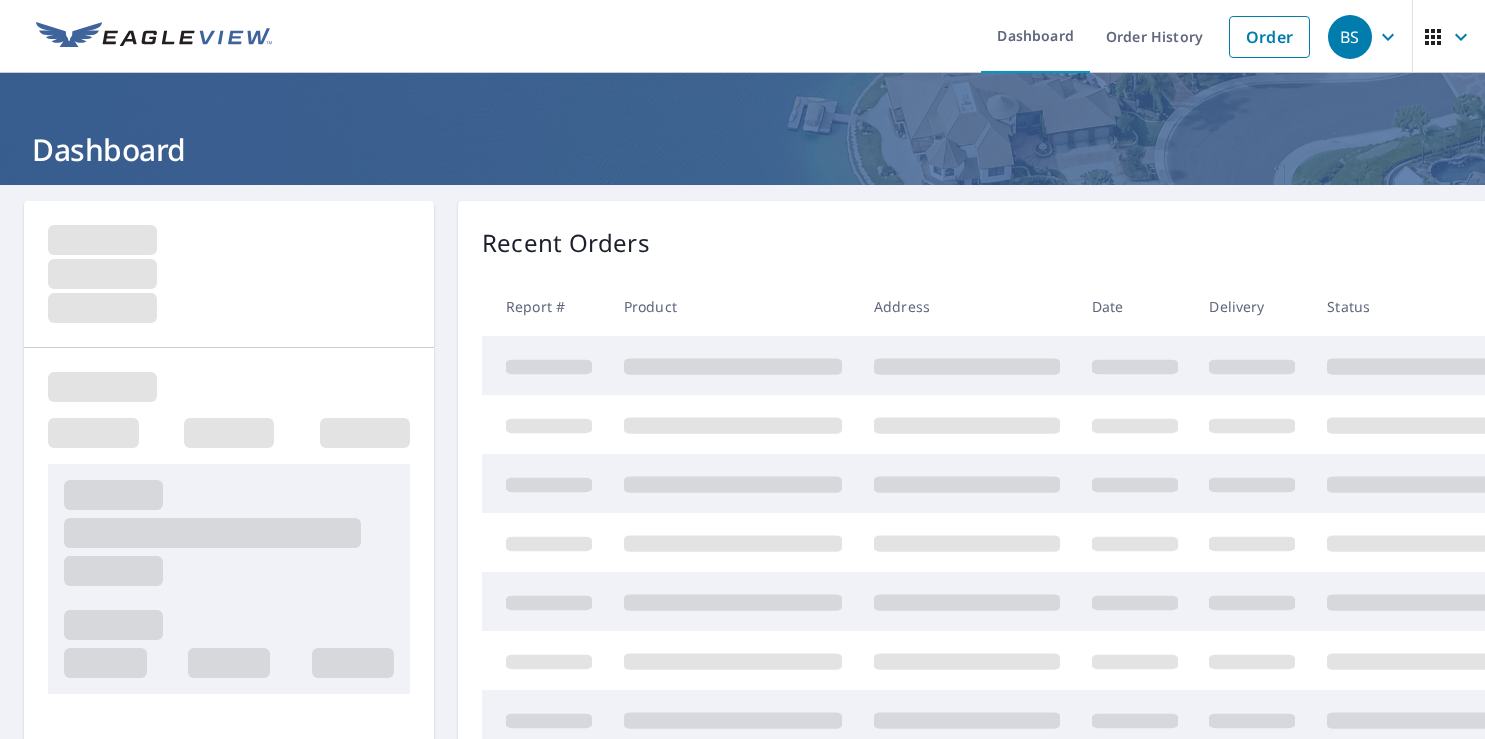 scroll, scrollTop: 0, scrollLeft: 0, axis: both 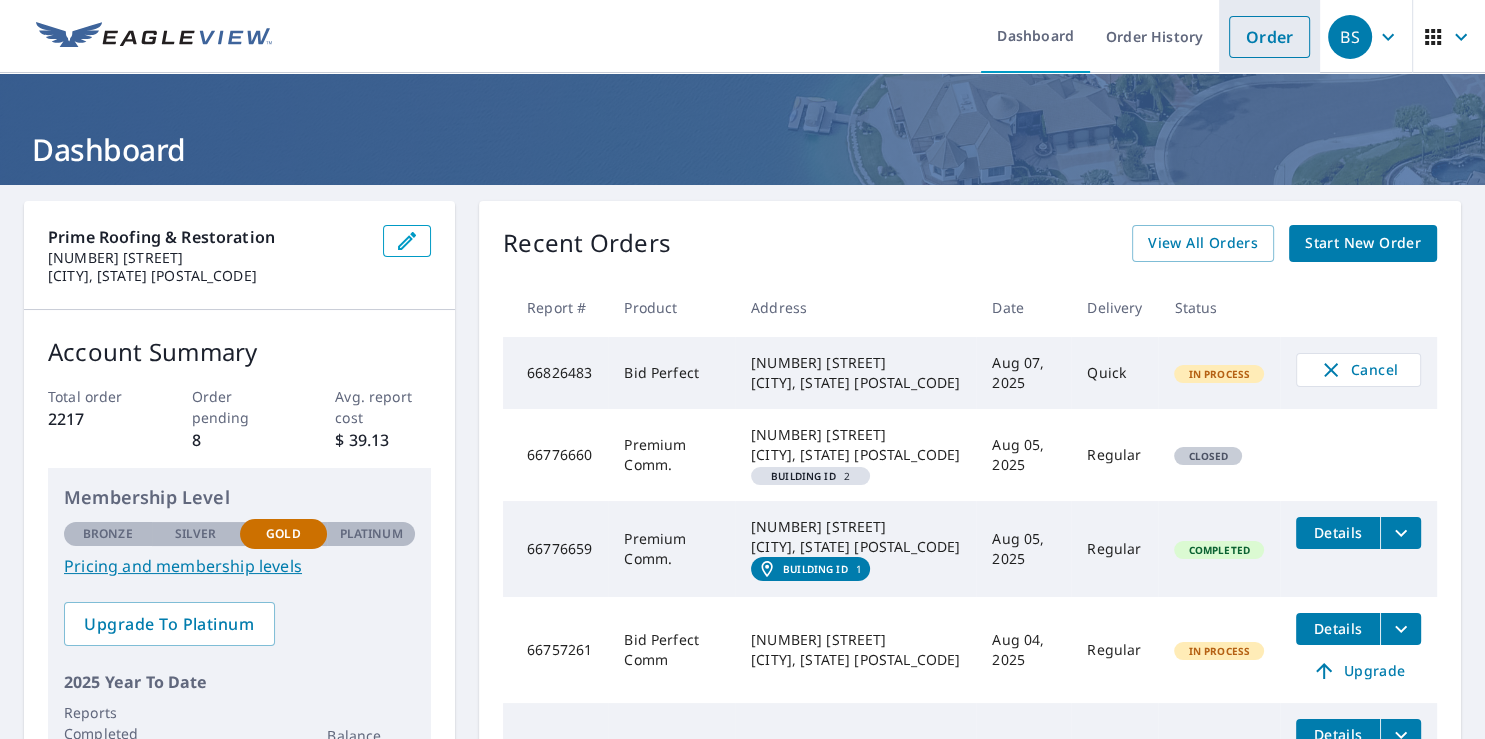 click on "Order" at bounding box center [1269, 37] 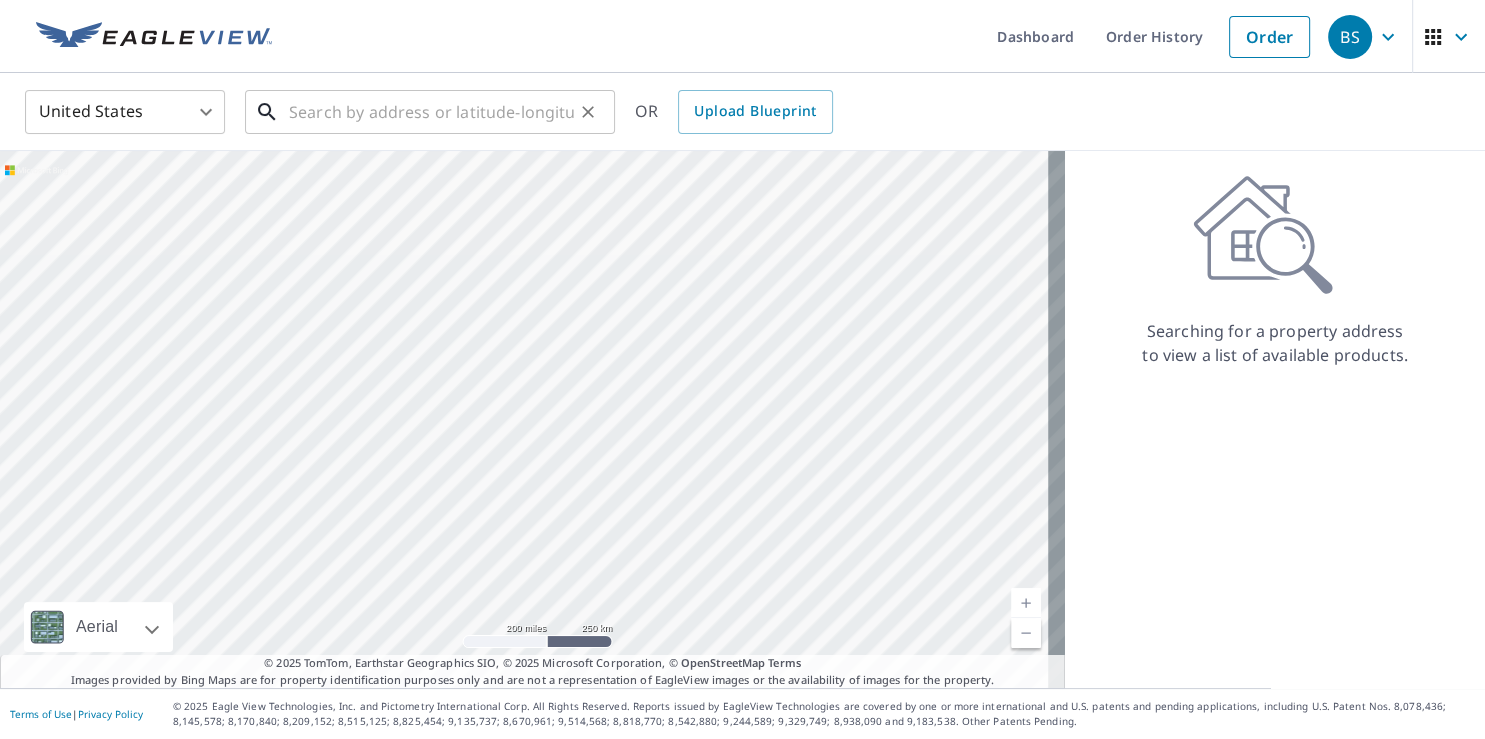 click at bounding box center (431, 112) 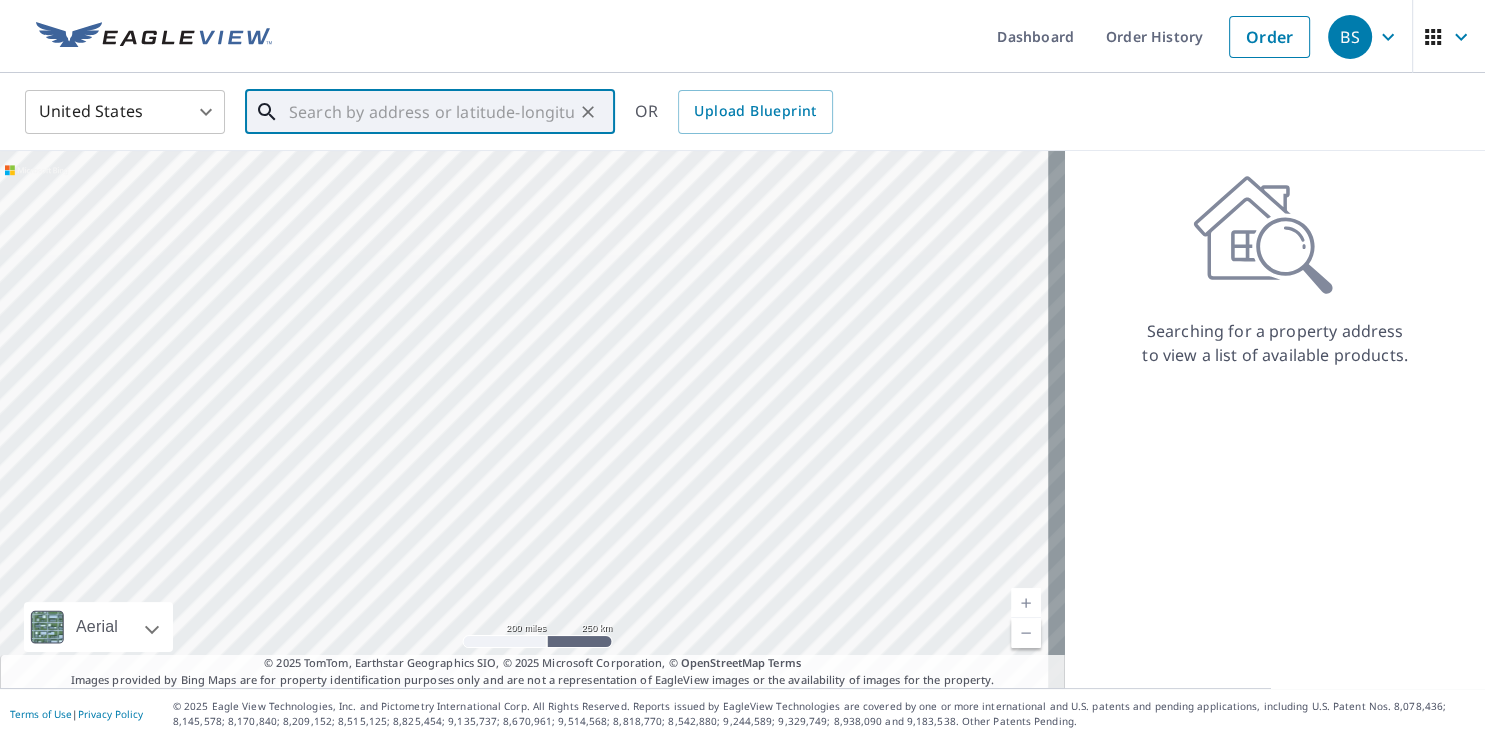 paste on "118 Independence Circle" 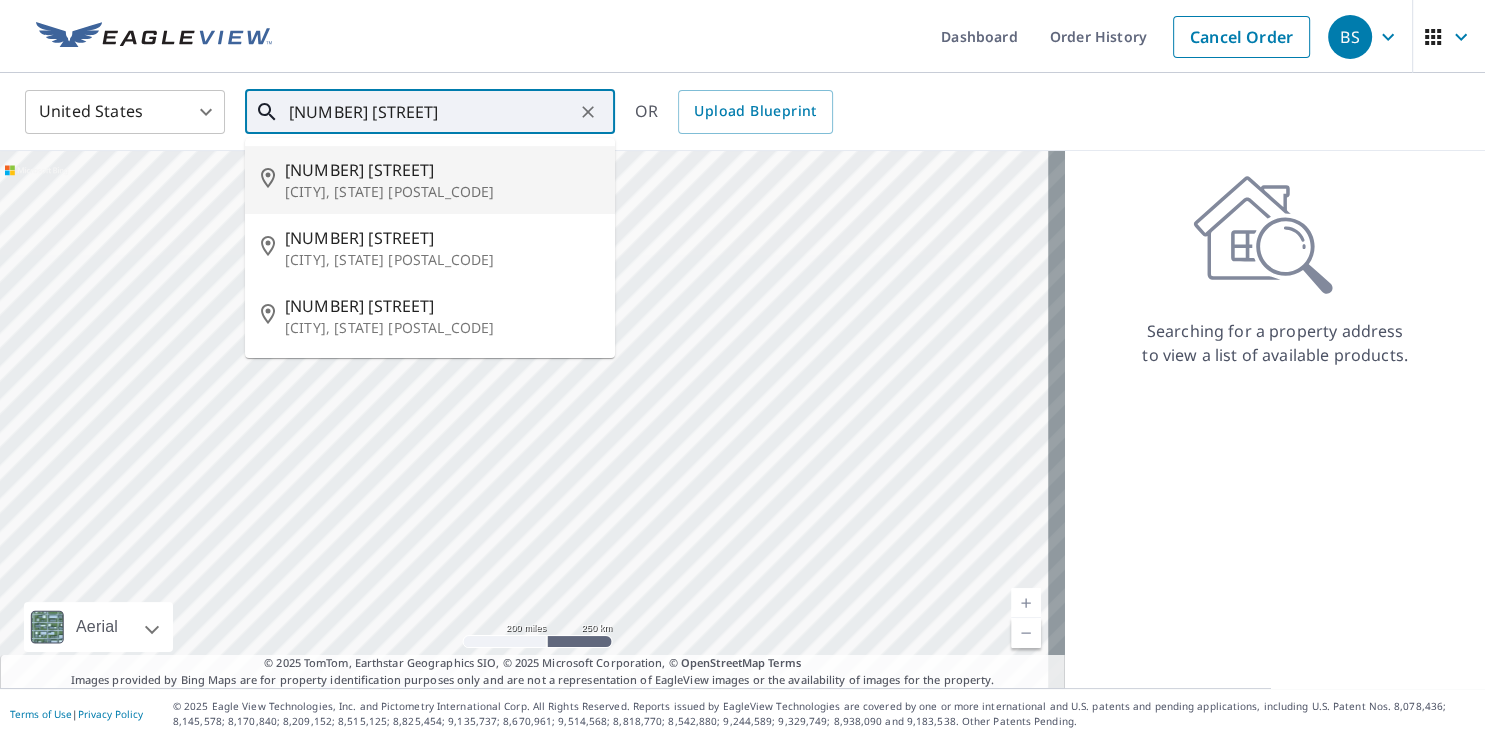 click on "118 Independence Cir" at bounding box center (442, 170) 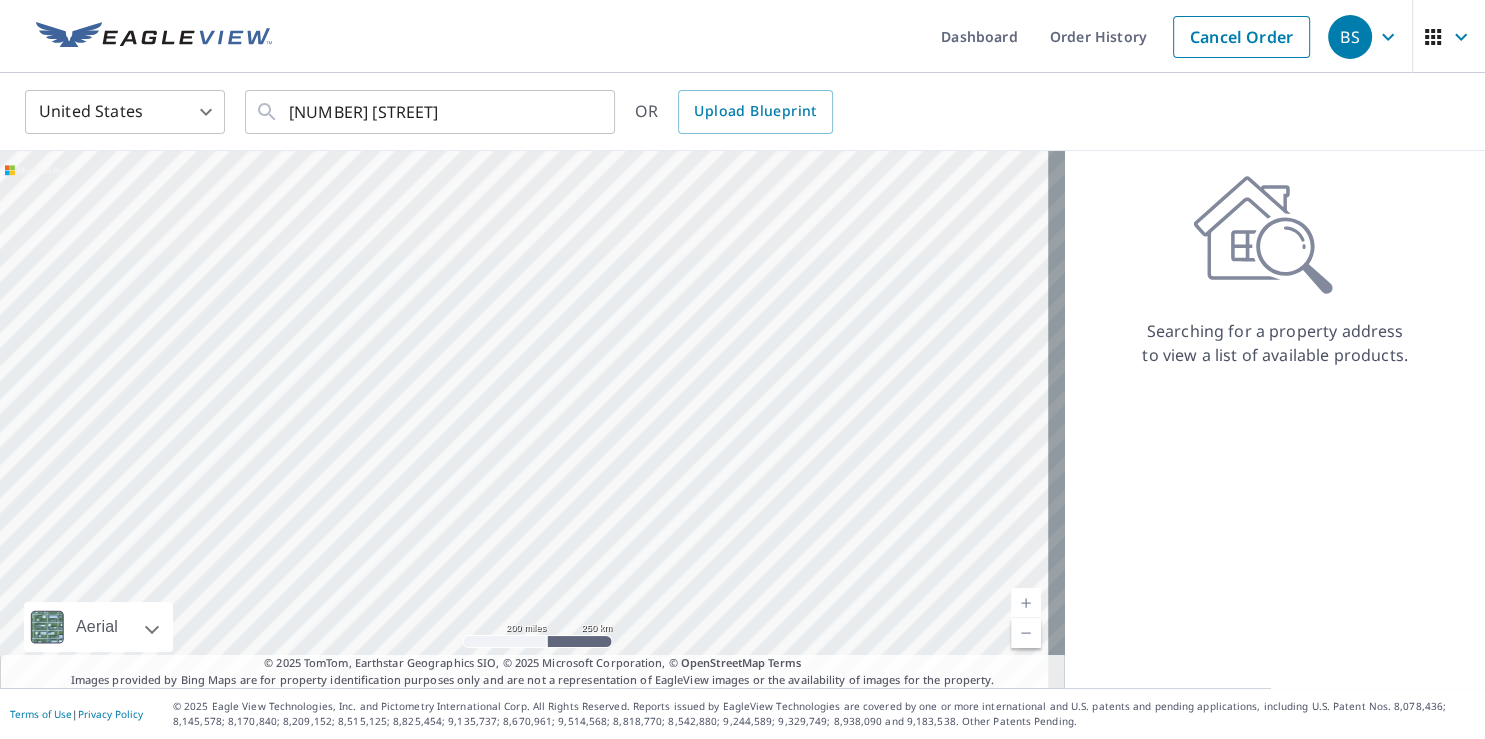 type on "118 Independence Cir Helena, AL 35080" 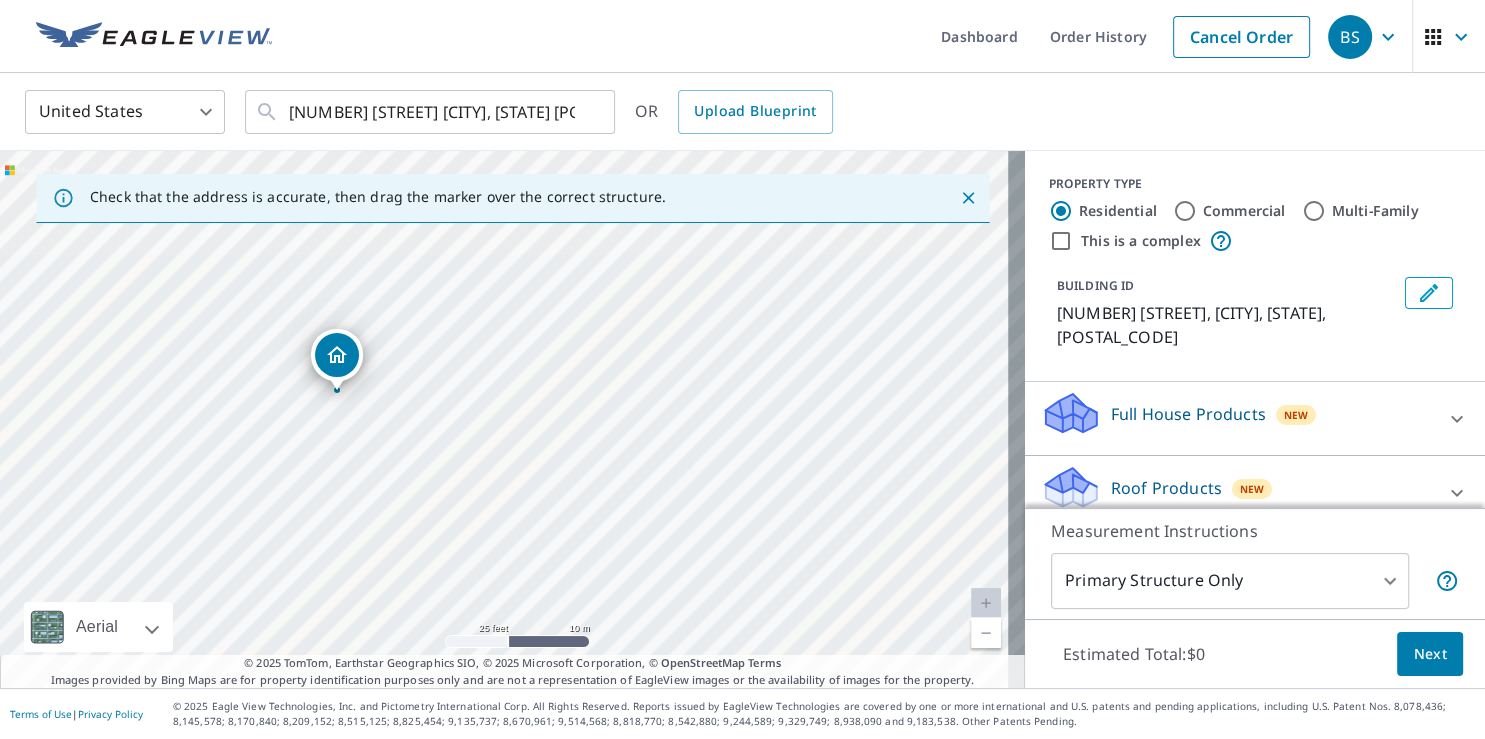 click 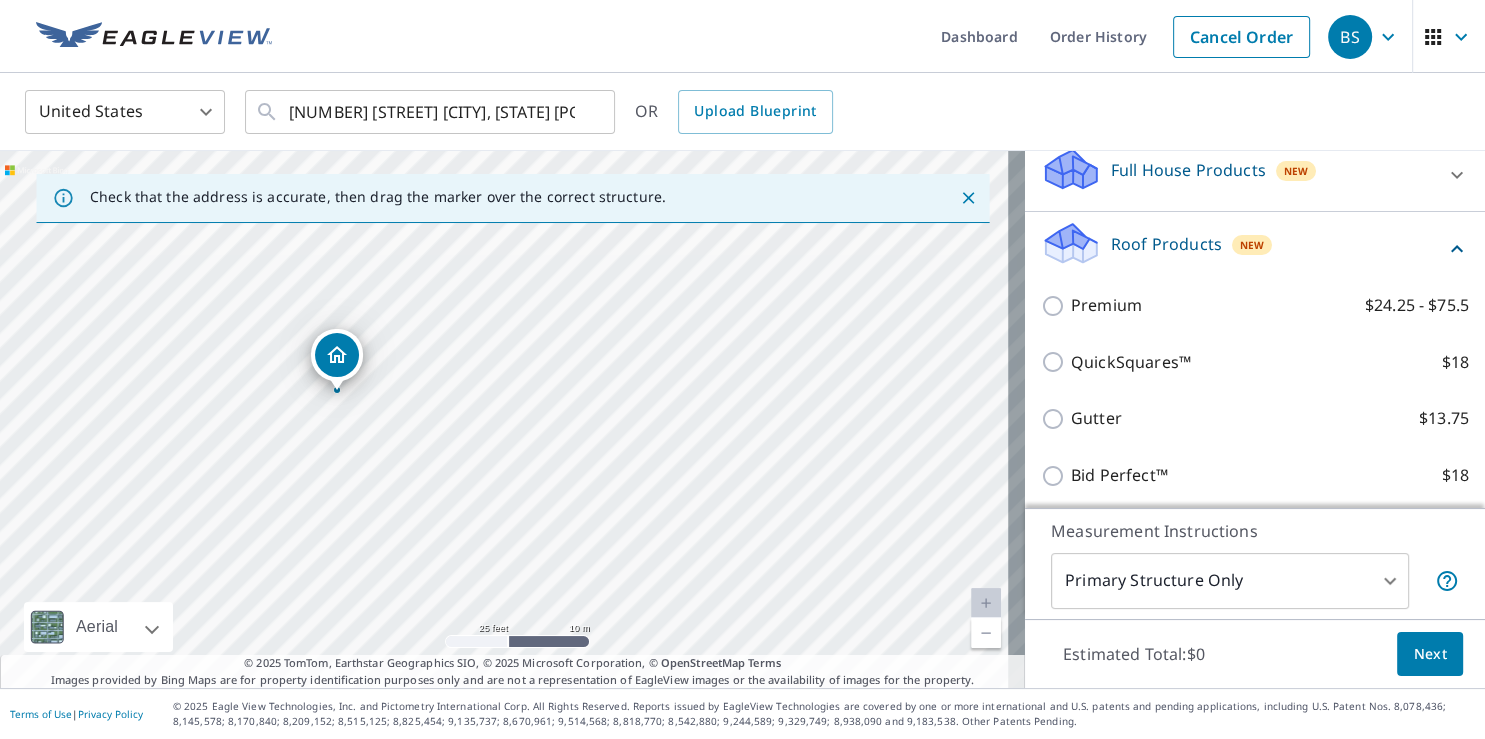 scroll, scrollTop: 259, scrollLeft: 0, axis: vertical 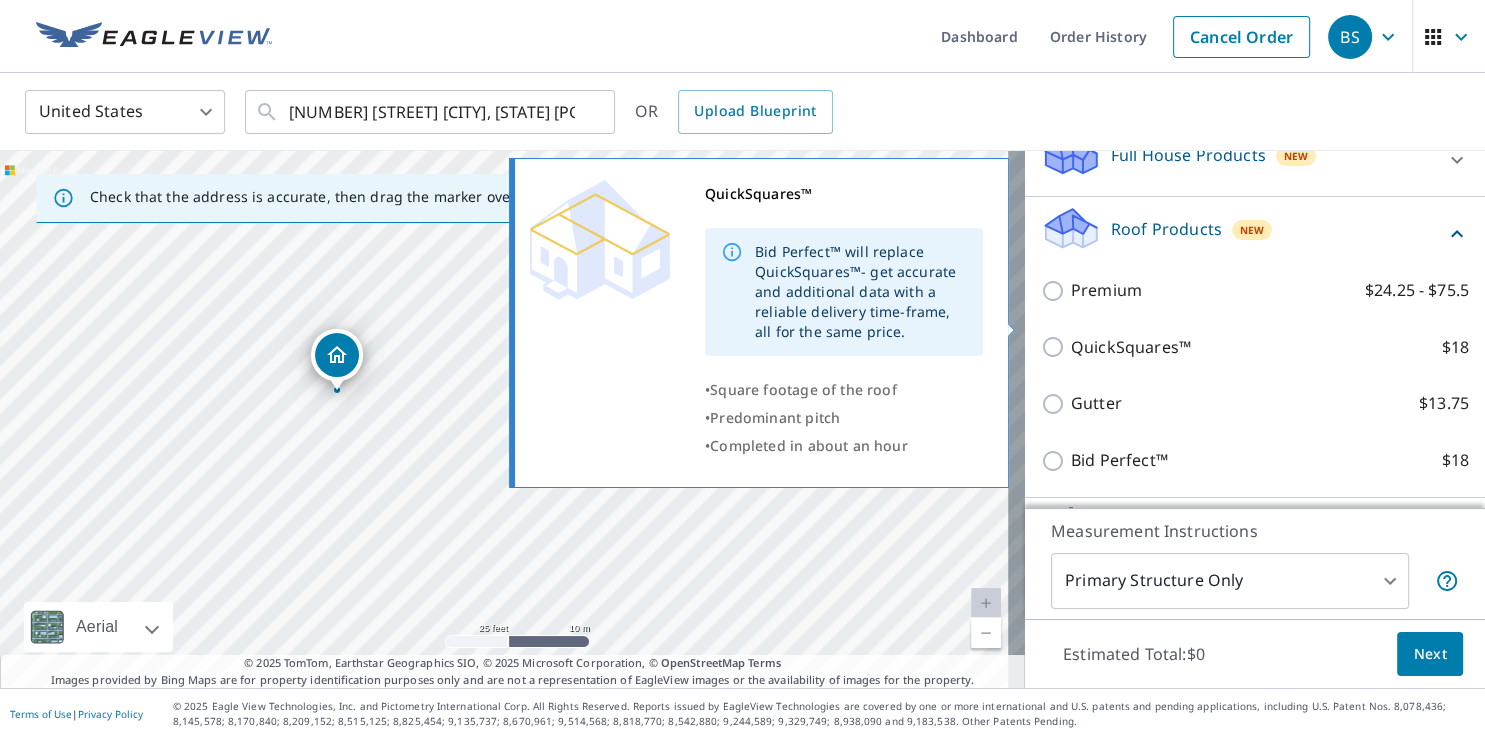 click on "QuickSquares™ $18" at bounding box center (1056, 347) 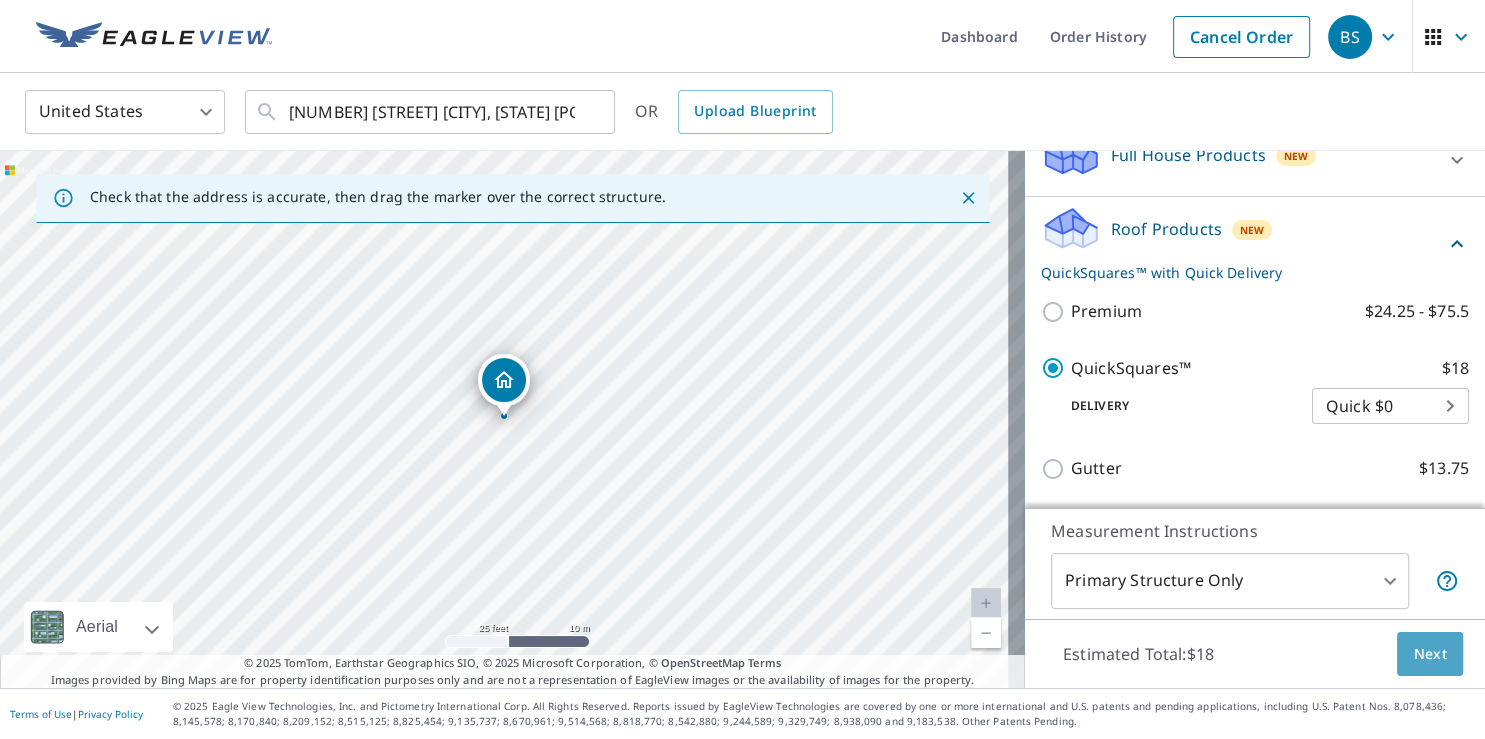 click on "Next" at bounding box center (1430, 654) 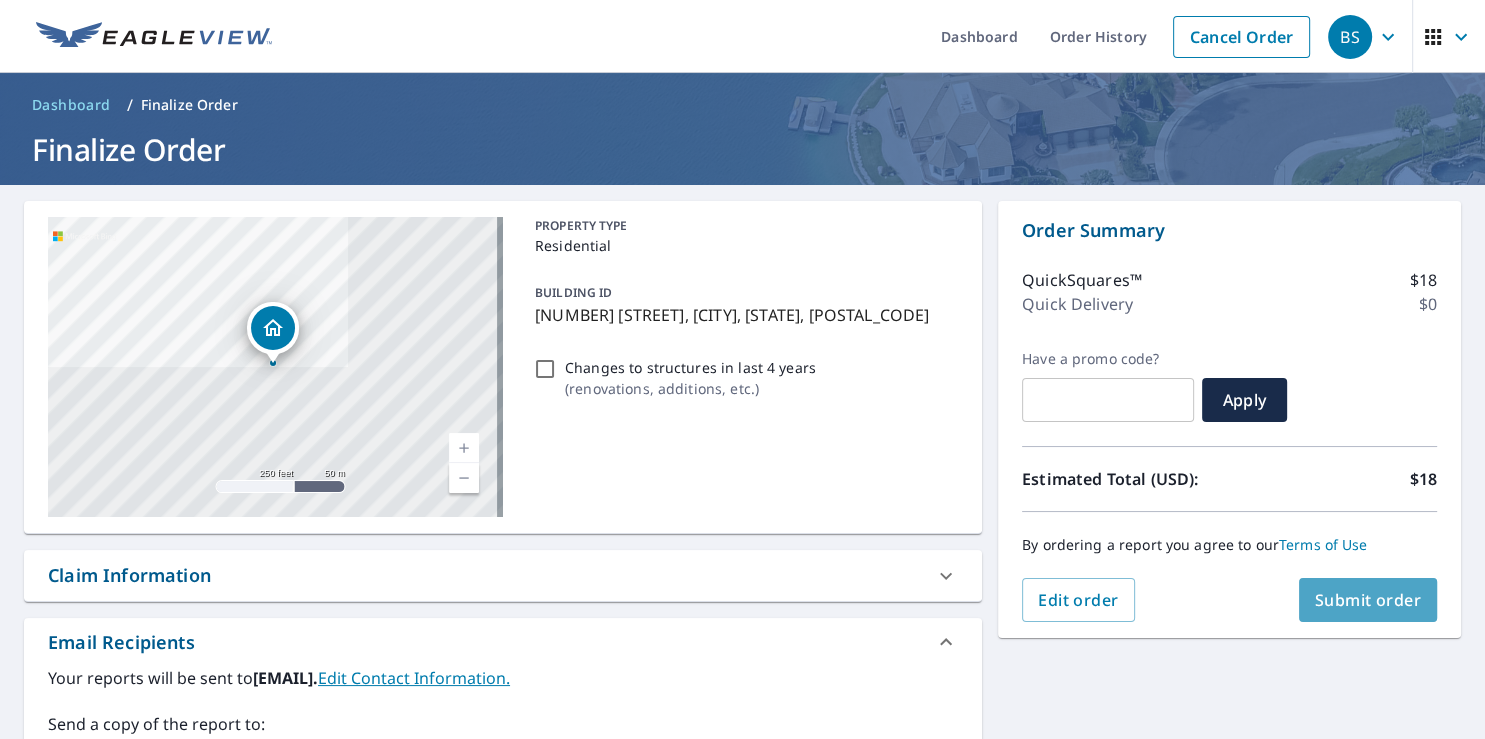 click on "Submit order" at bounding box center [1368, 600] 